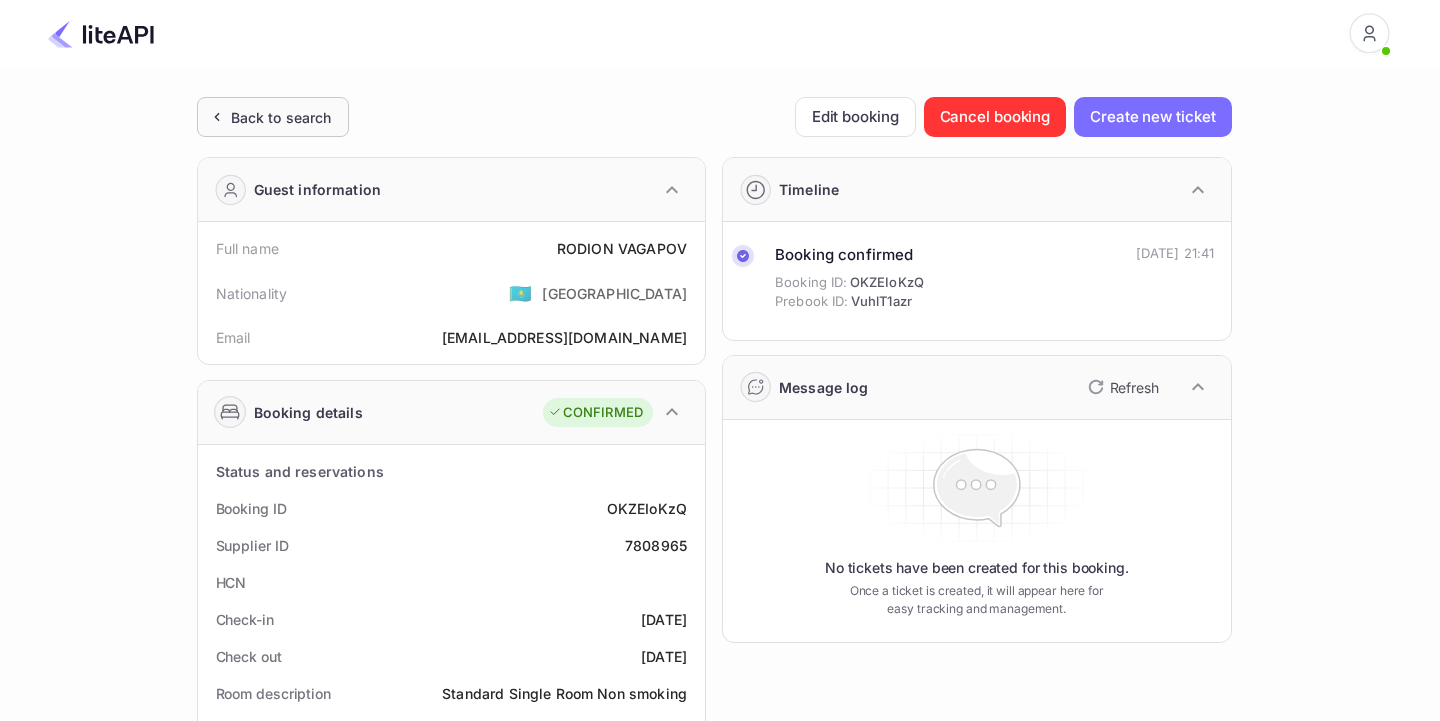 scroll, scrollTop: 0, scrollLeft: 0, axis: both 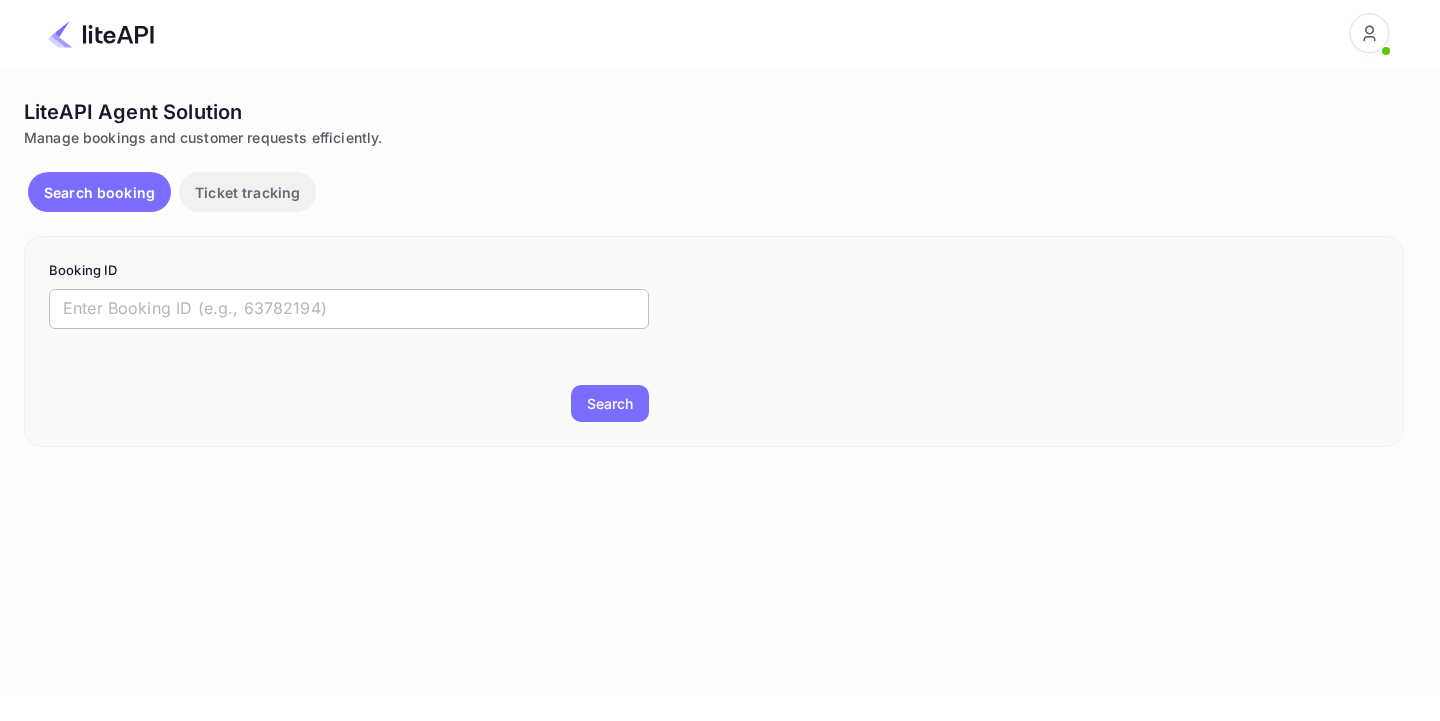 click at bounding box center (349, 309) 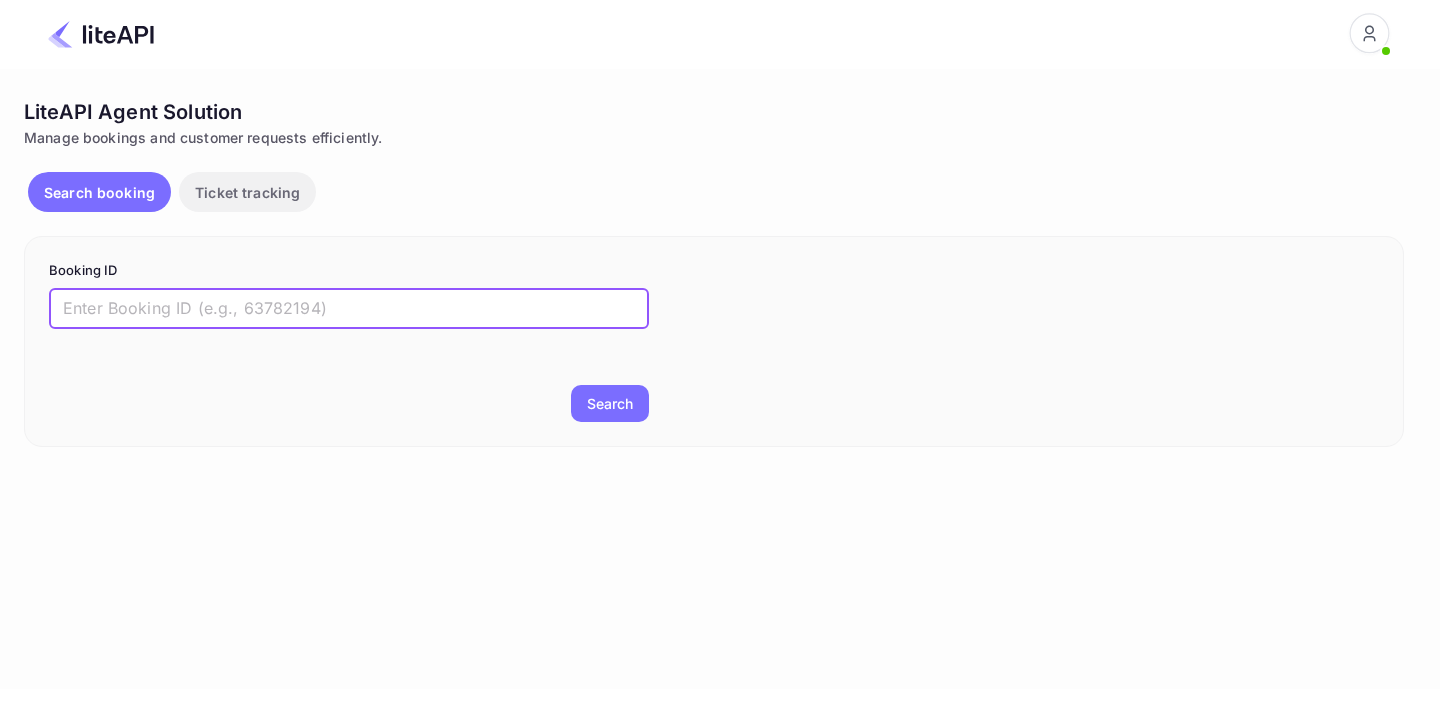 paste on "7835896" 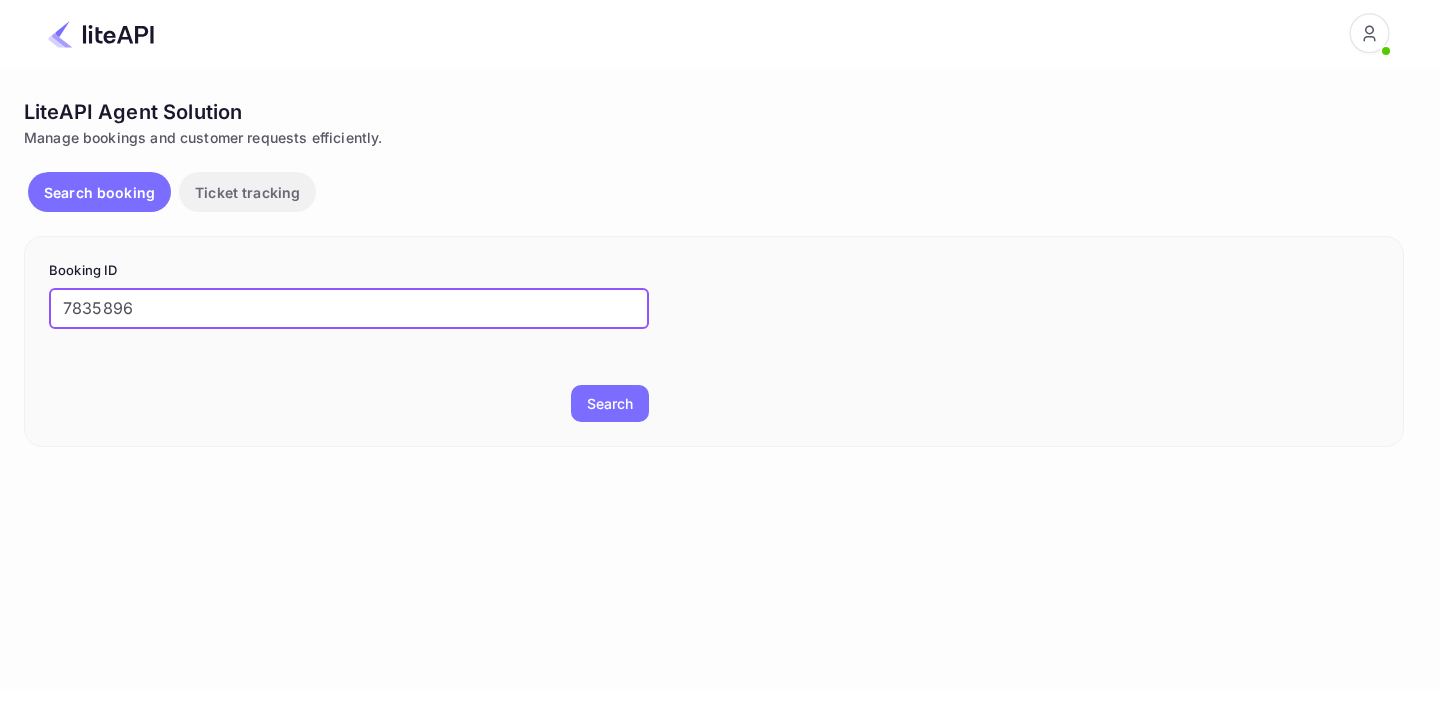 type on "7835896" 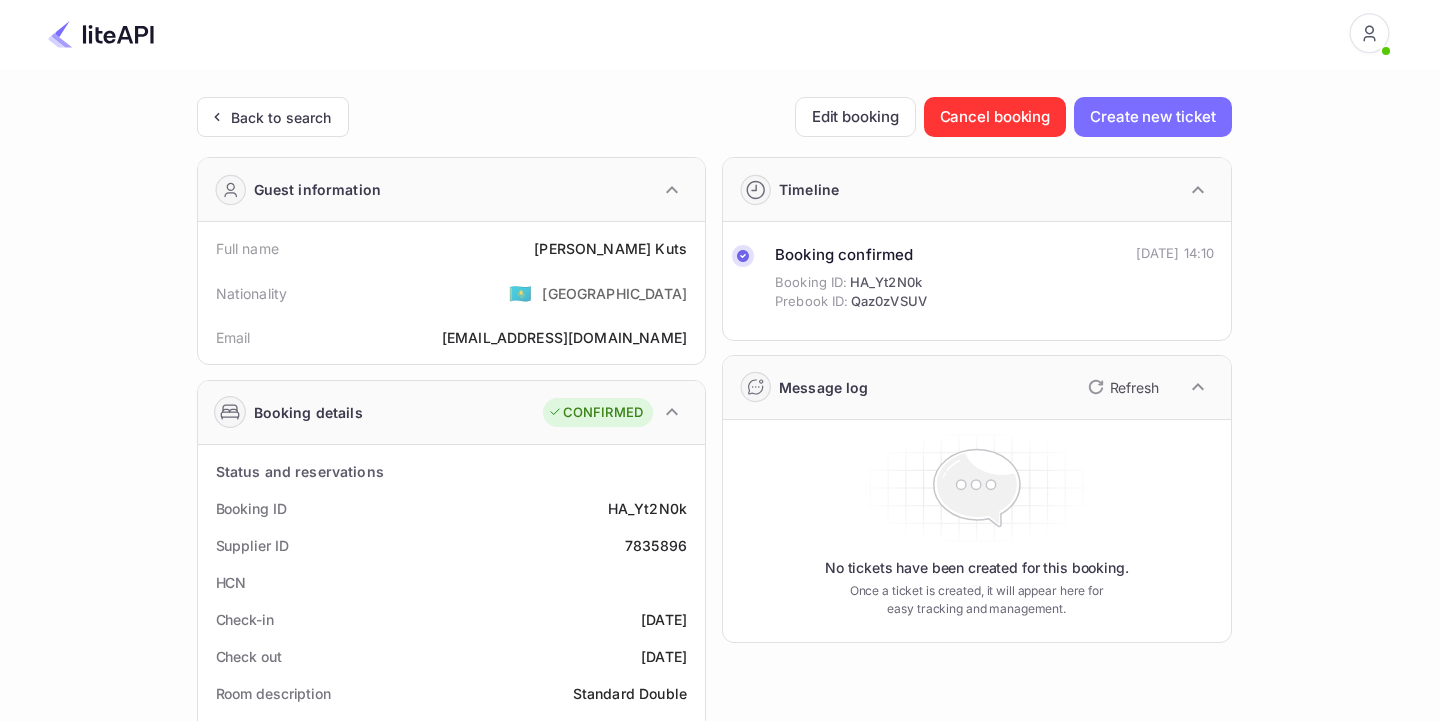 click on "7835896" at bounding box center [656, 545] 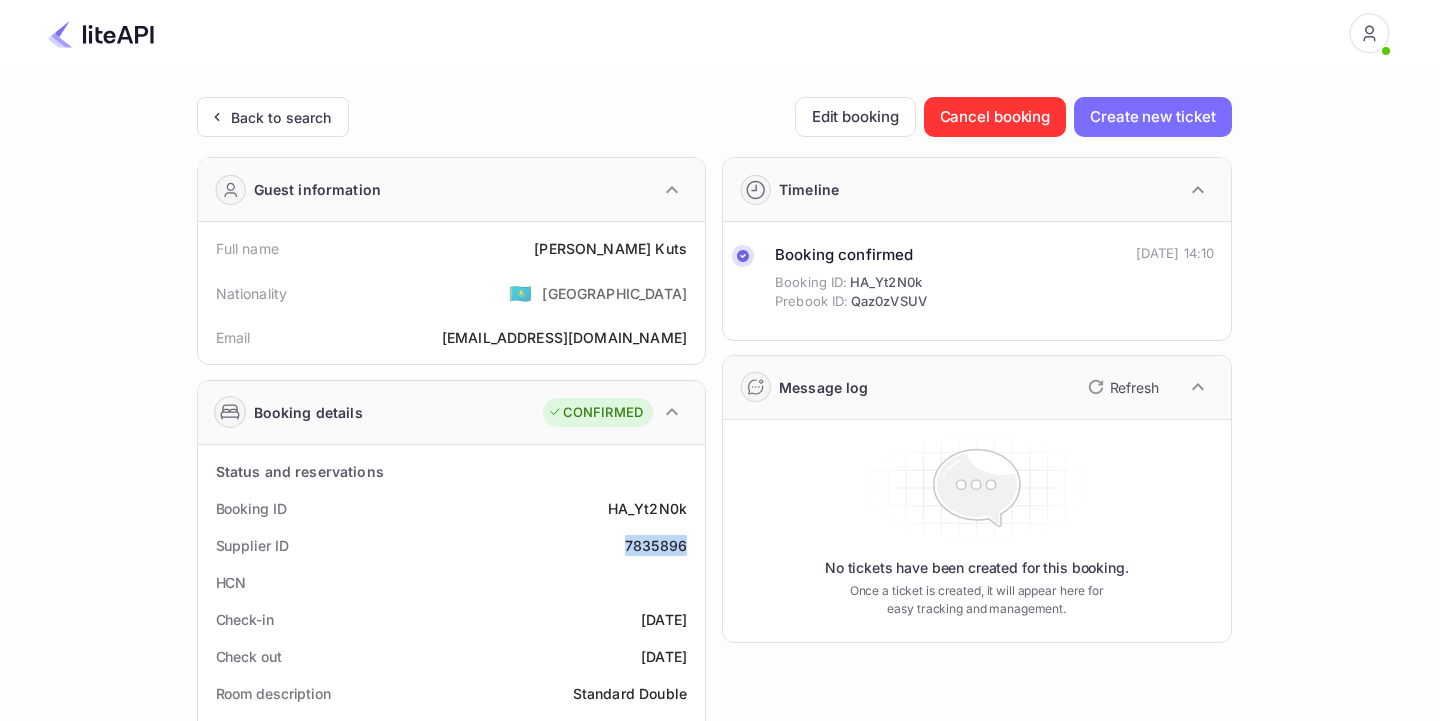copy on "7835896" 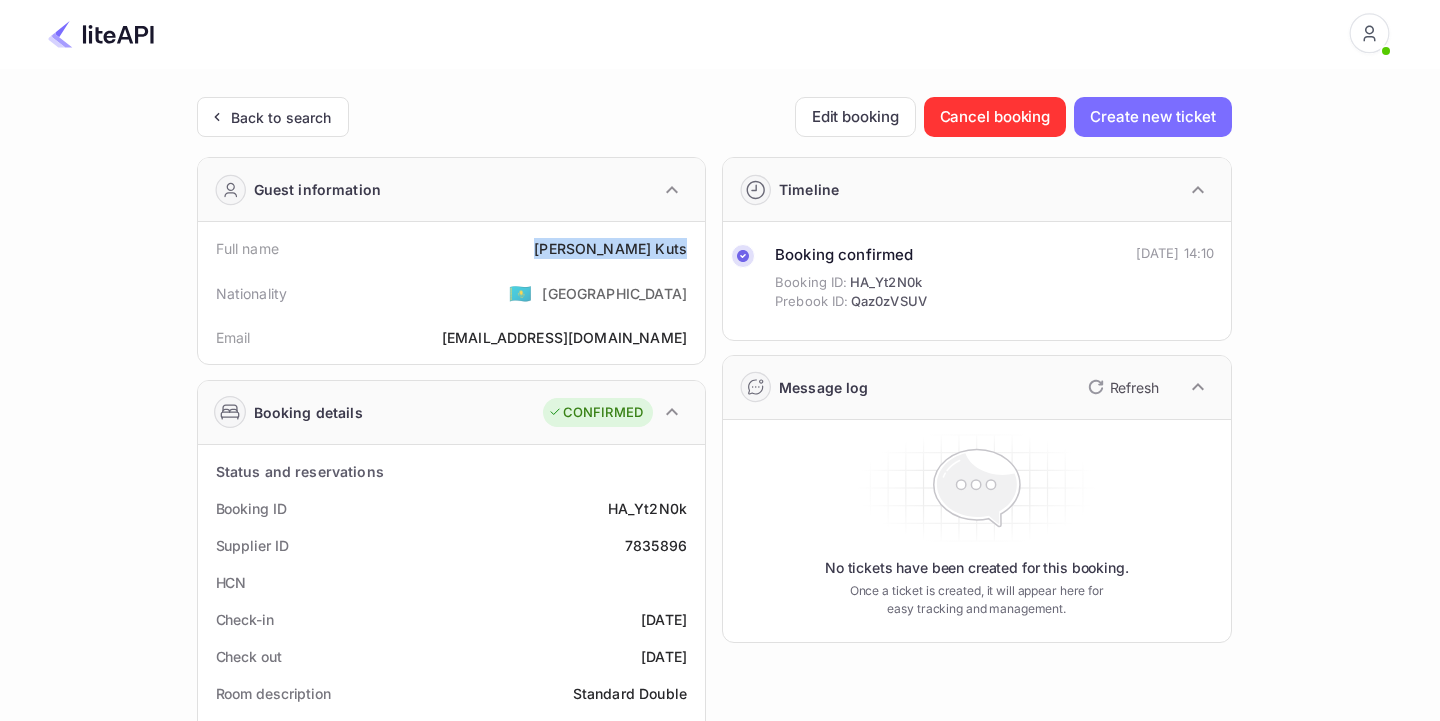 drag, startPoint x: 606, startPoint y: 252, endPoint x: 693, endPoint y: 250, distance: 87.02299 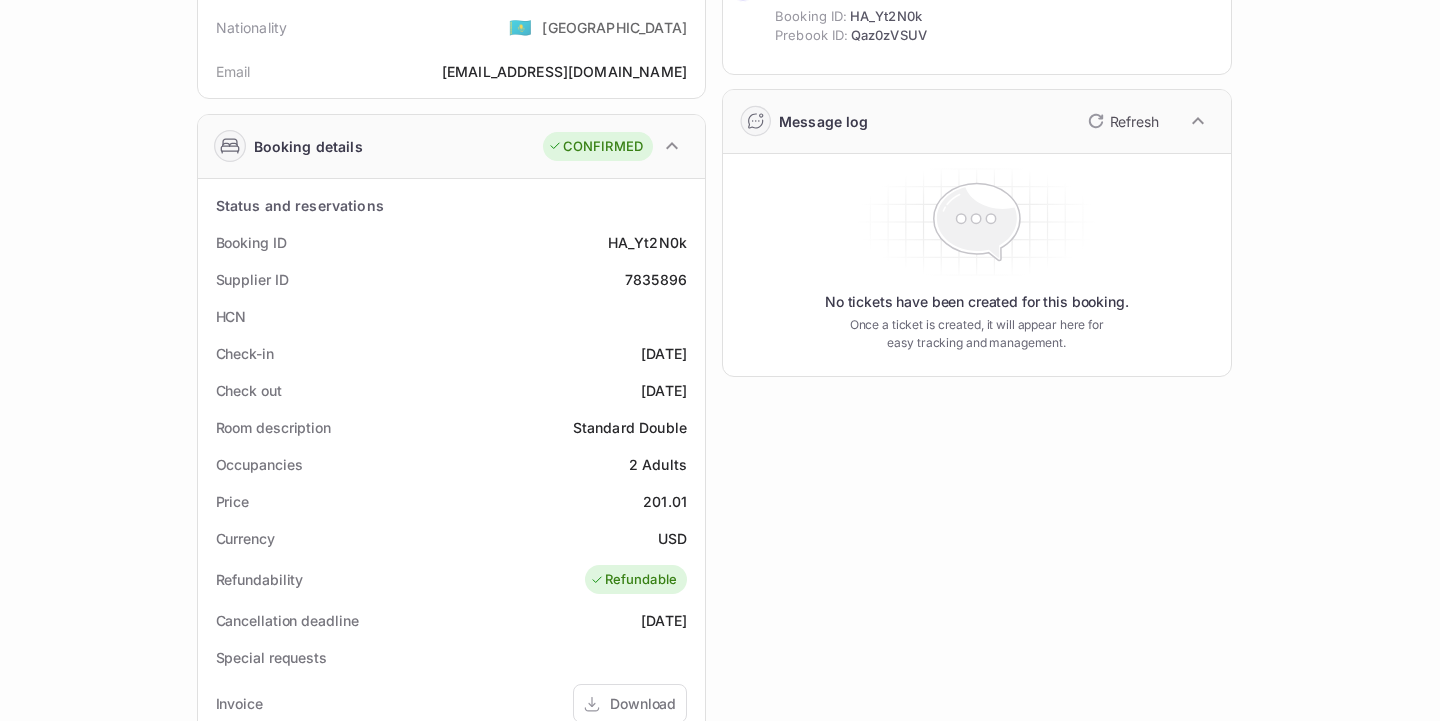 scroll, scrollTop: 262, scrollLeft: 0, axis: vertical 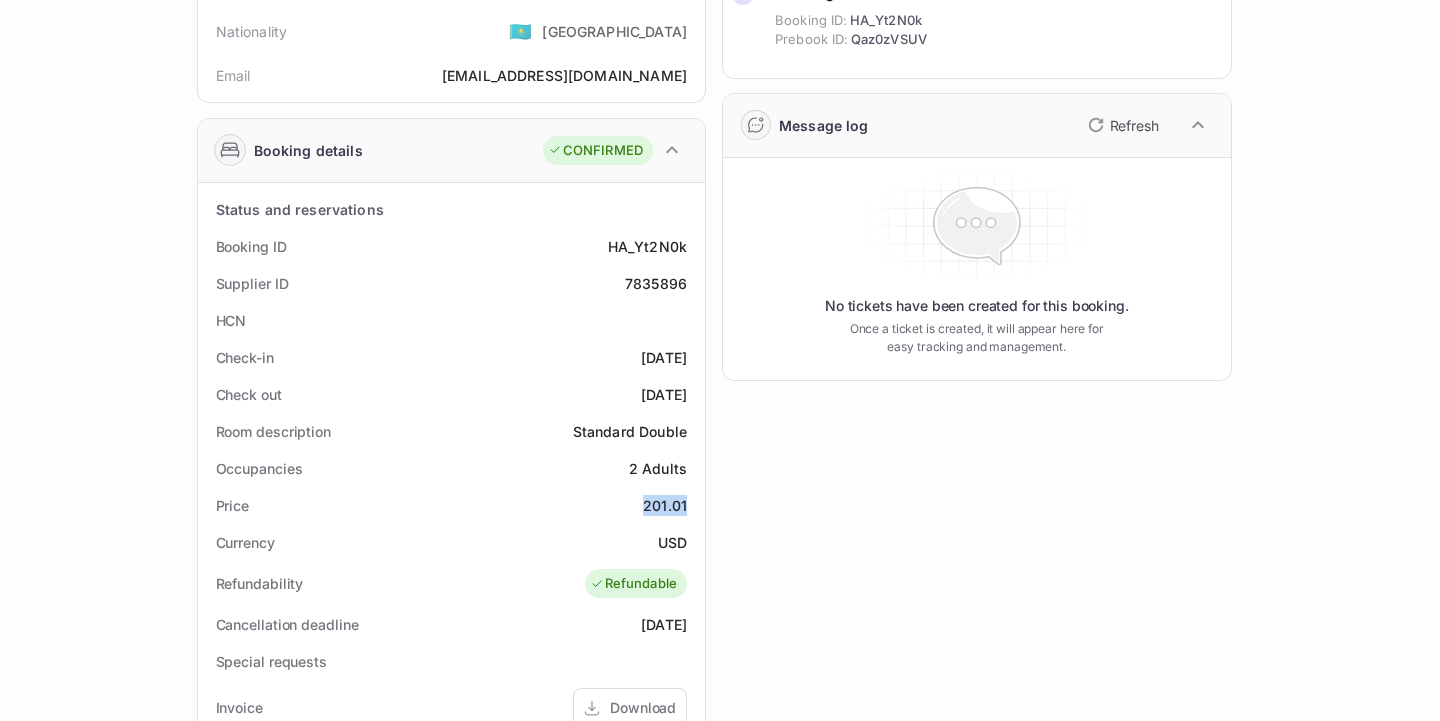 drag, startPoint x: 641, startPoint y: 503, endPoint x: 696, endPoint y: 509, distance: 55.326305 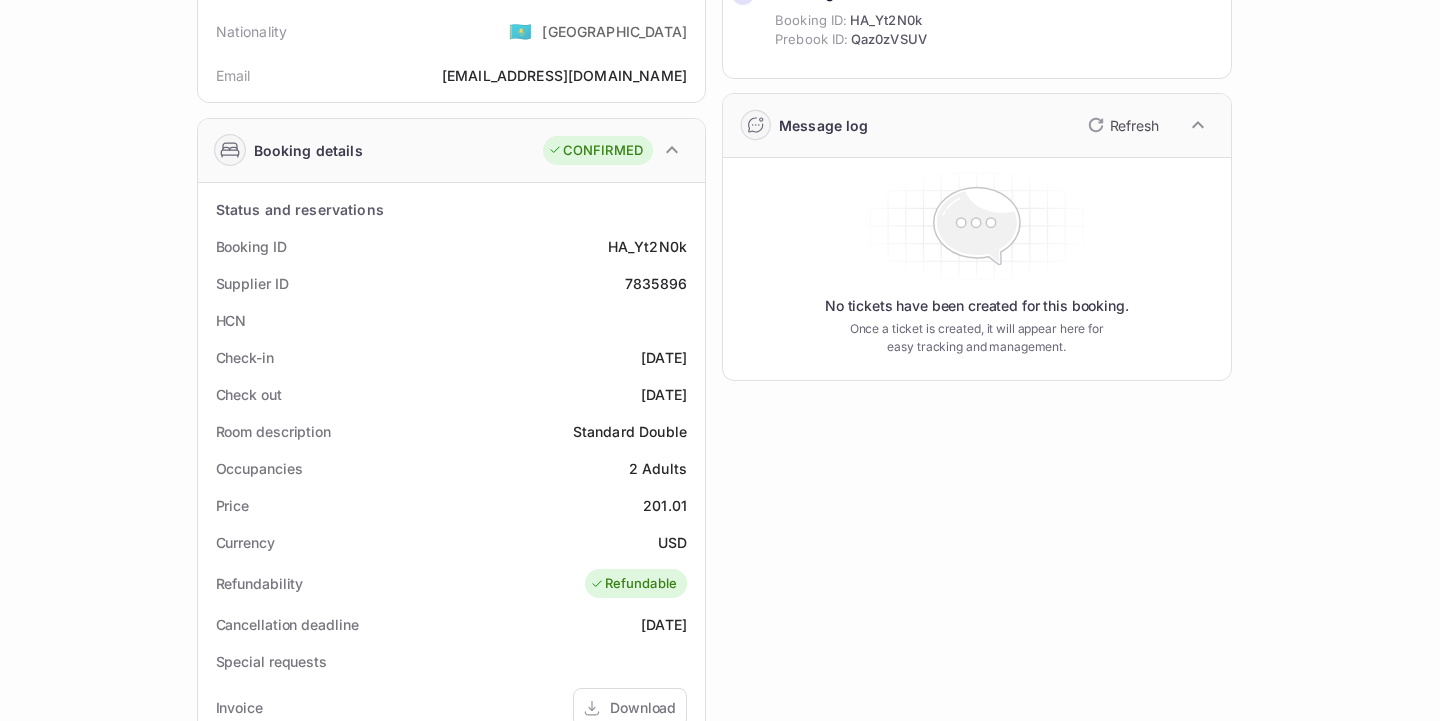 click on "USD" at bounding box center [672, 542] 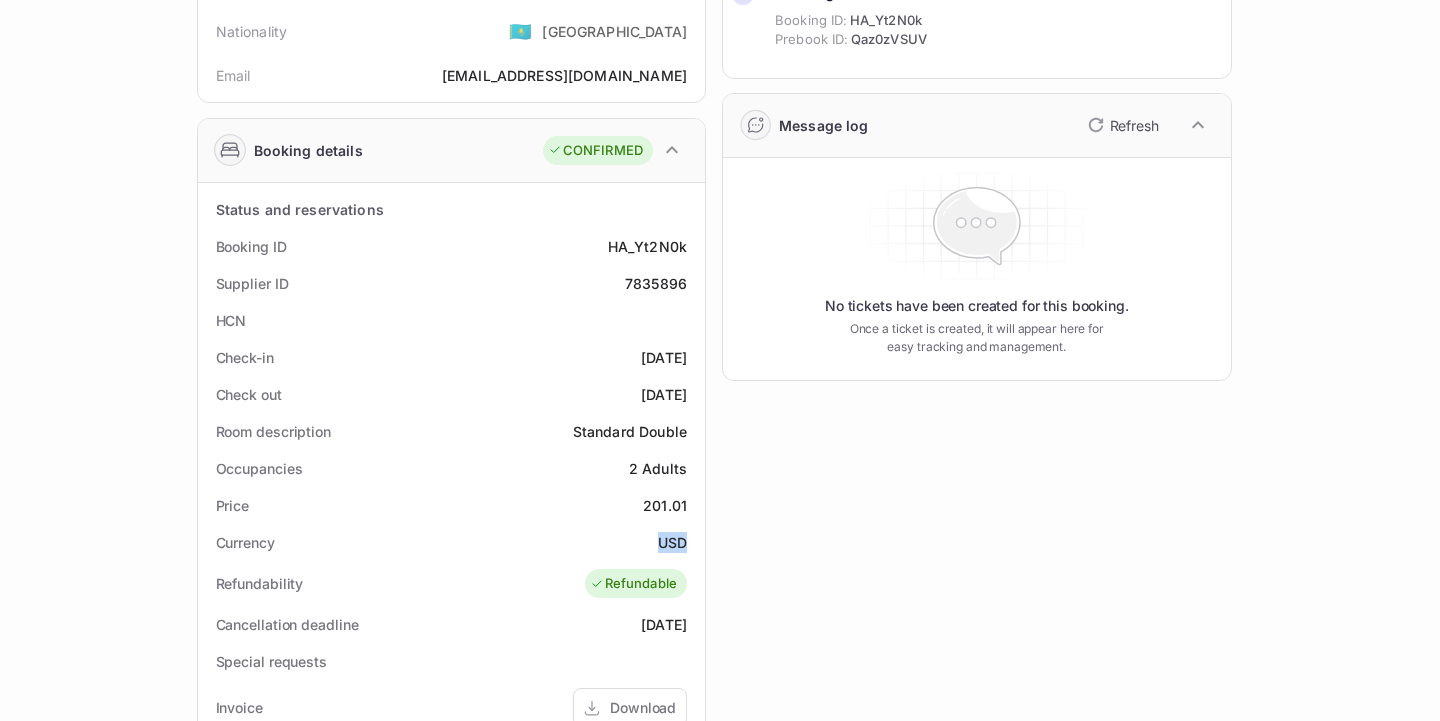 copy on "USD" 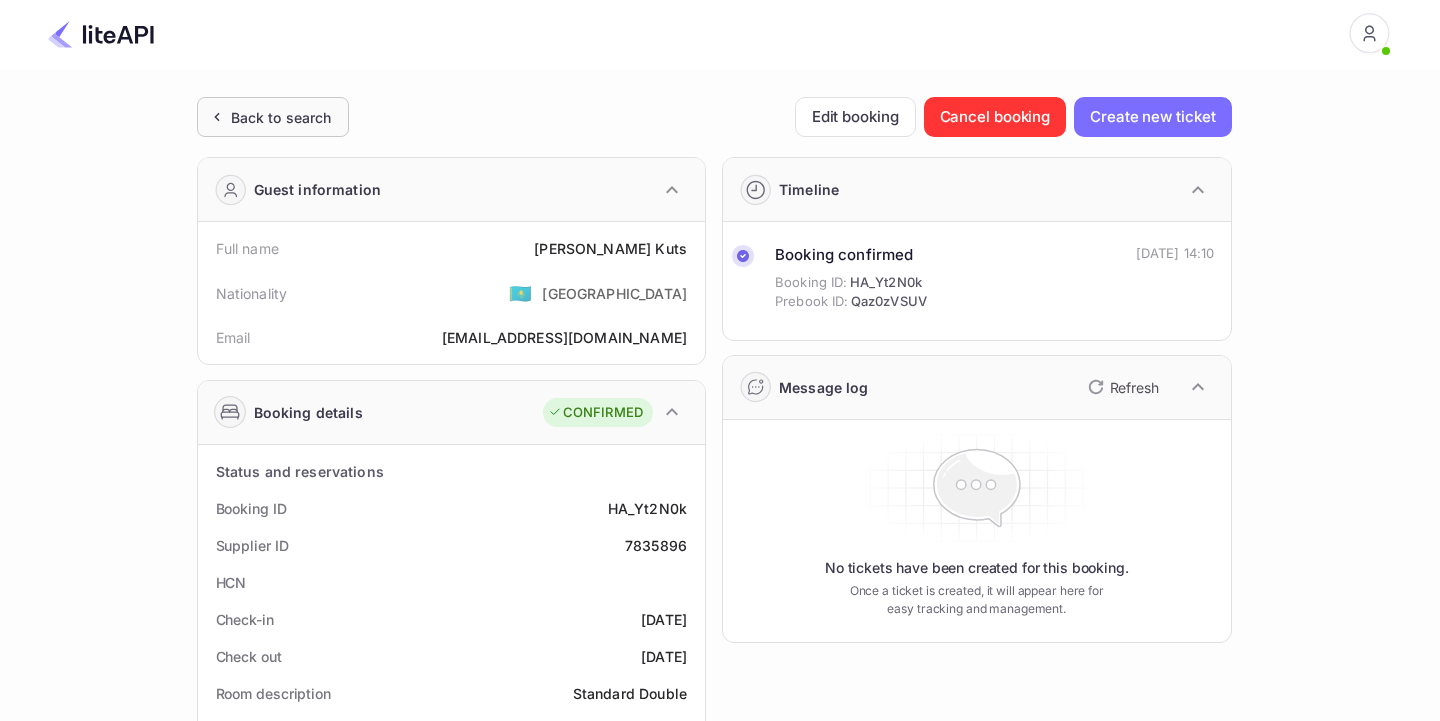 click 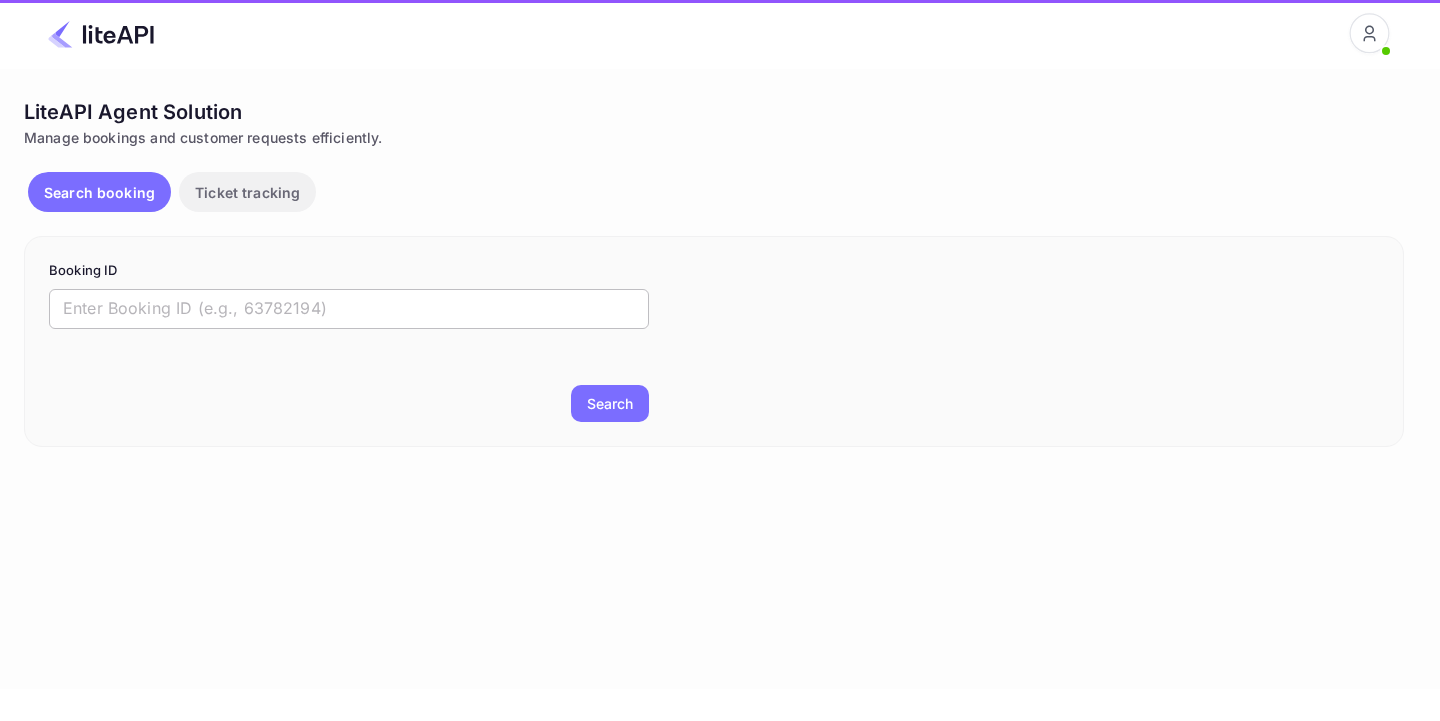 click at bounding box center [349, 309] 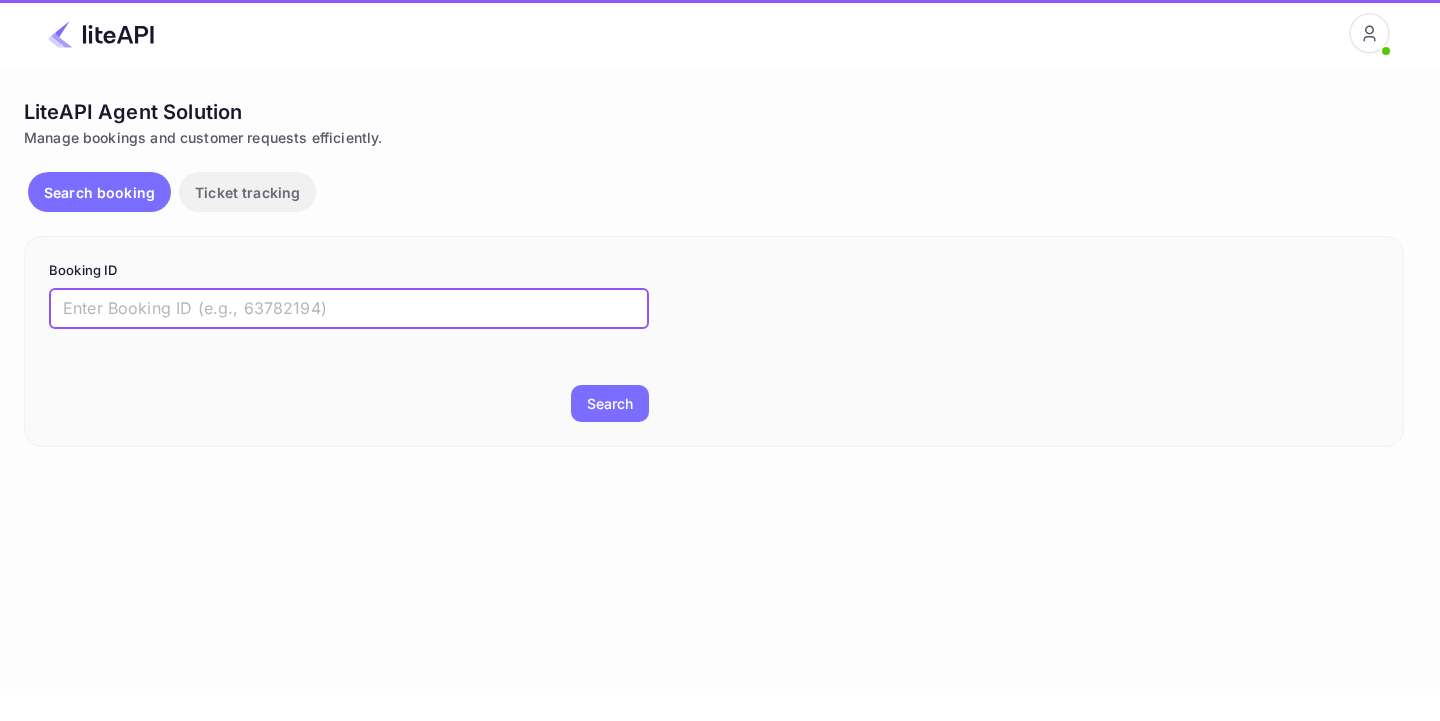 paste on "7396369" 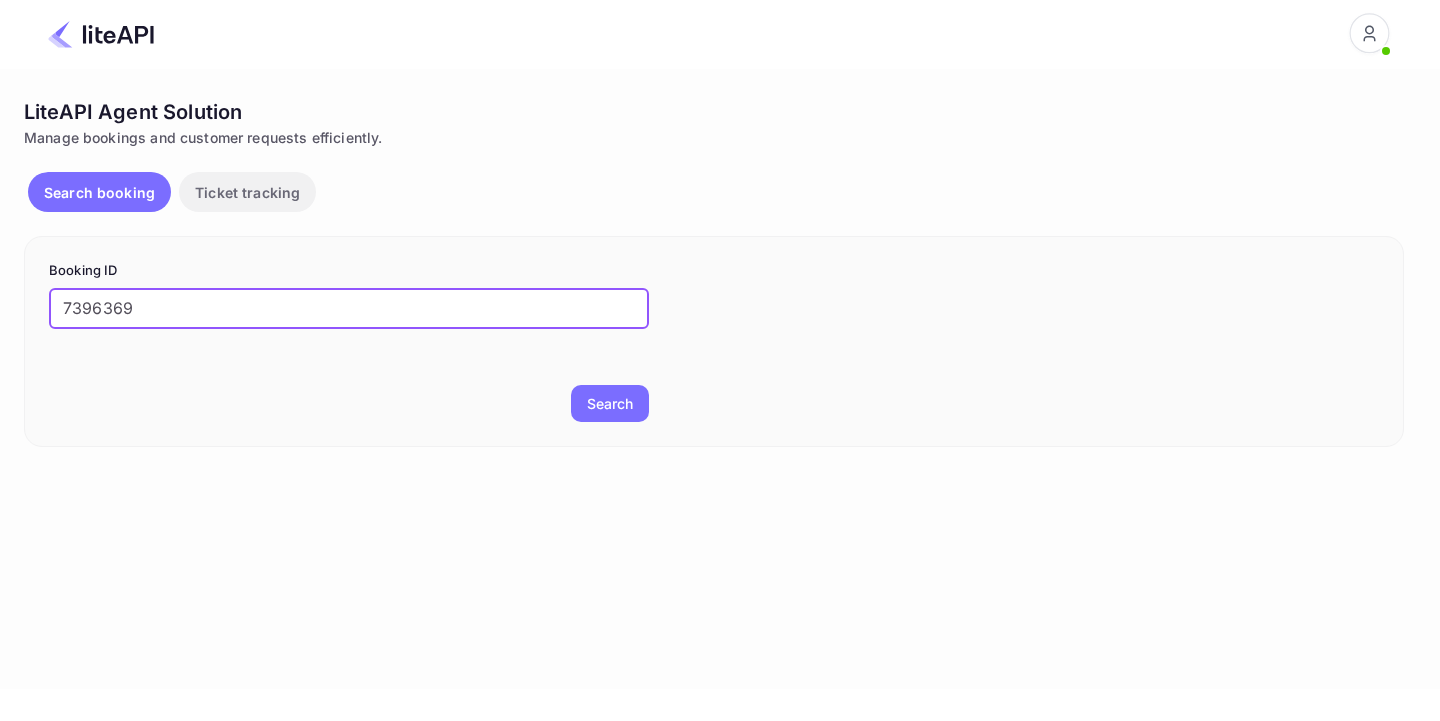 type on "7396369" 